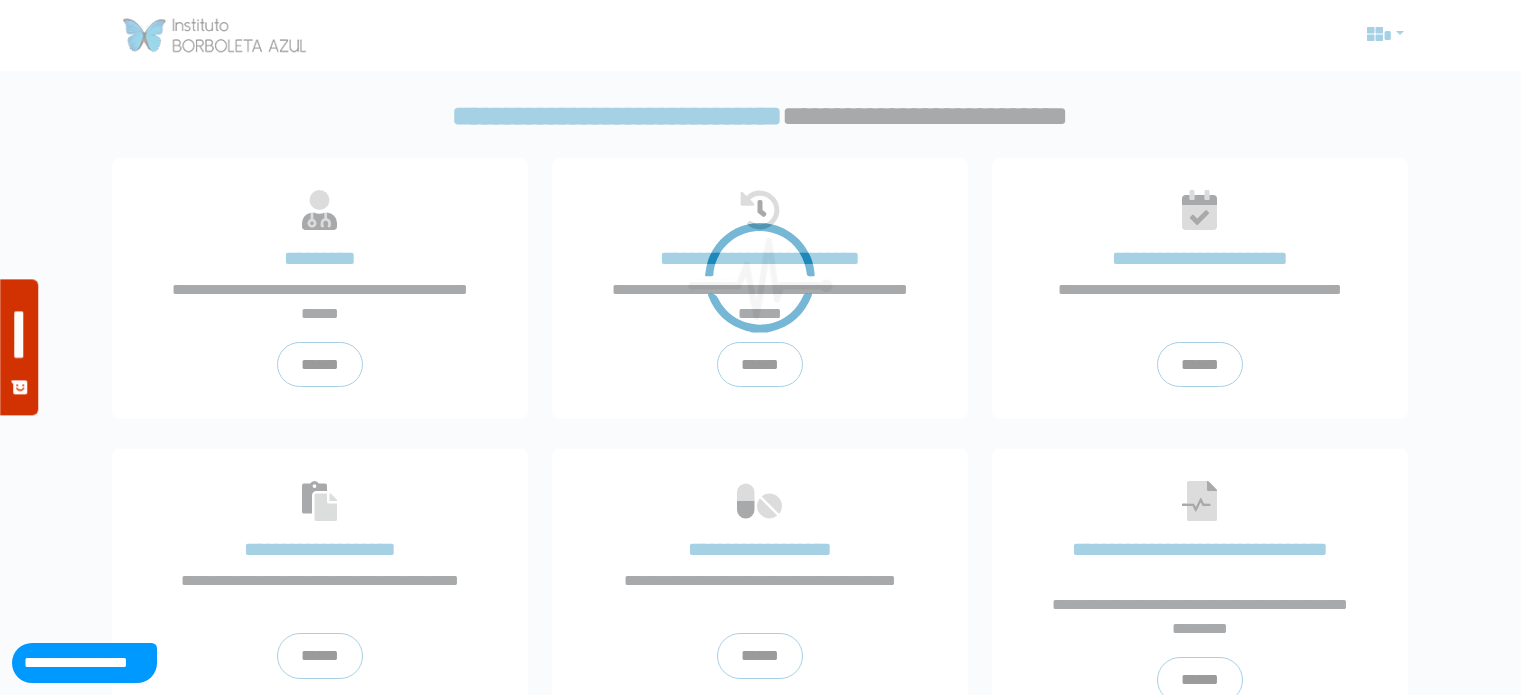 scroll, scrollTop: 0, scrollLeft: 0, axis: both 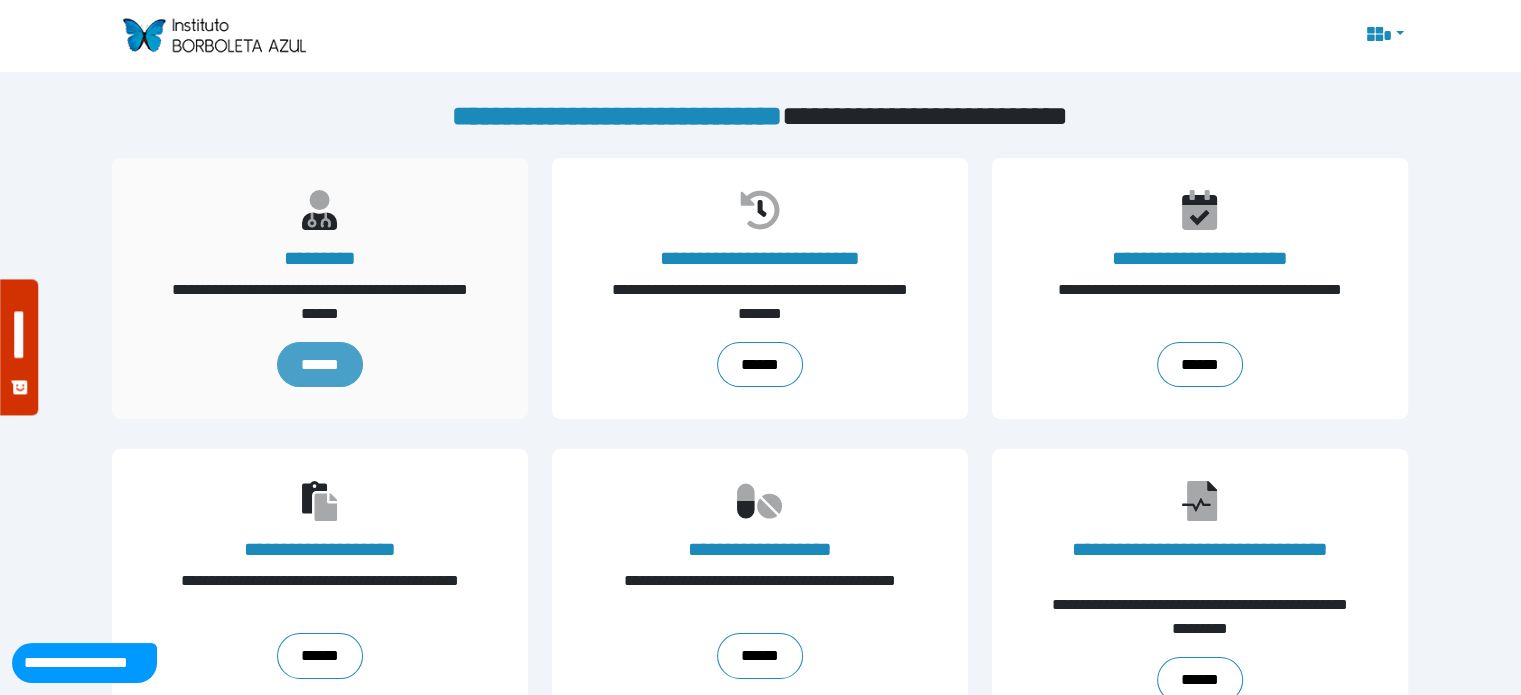 click on "******" at bounding box center (320, 365) 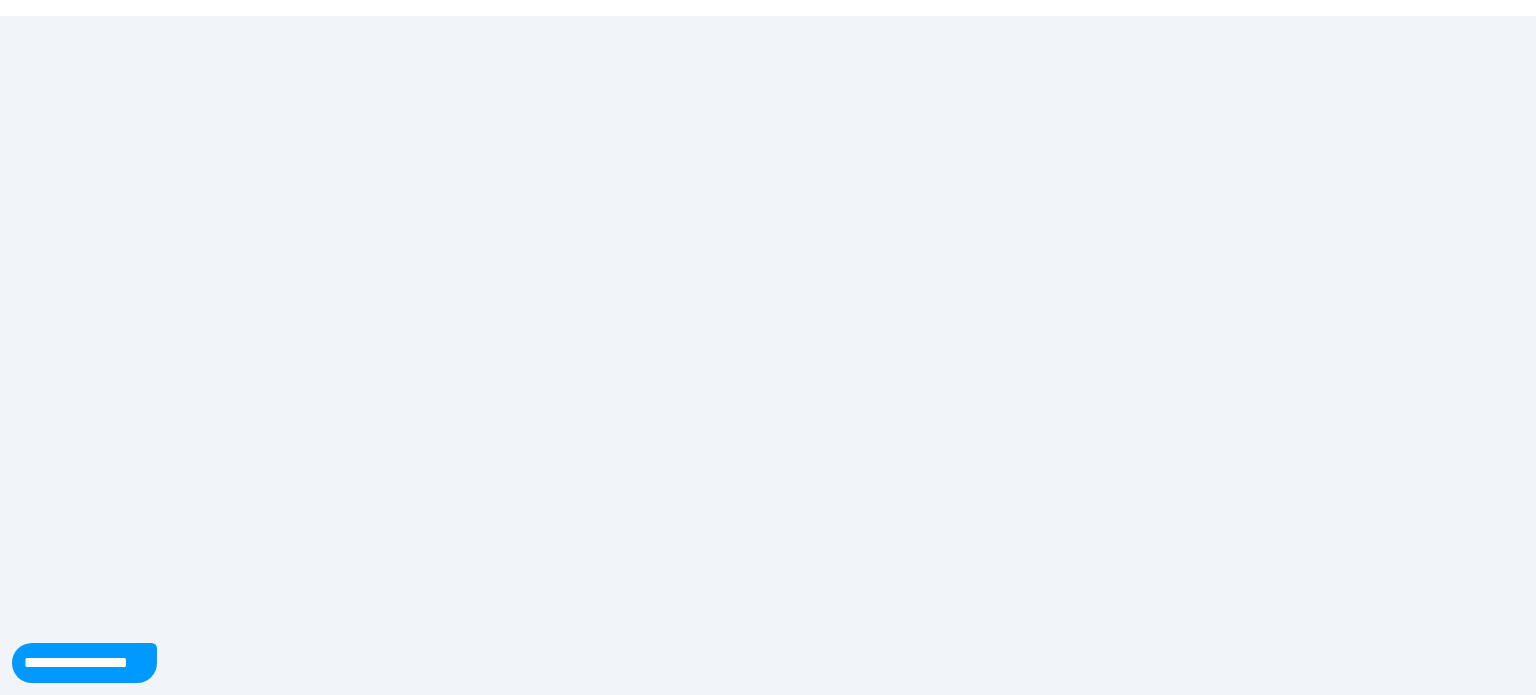 scroll, scrollTop: 0, scrollLeft: 0, axis: both 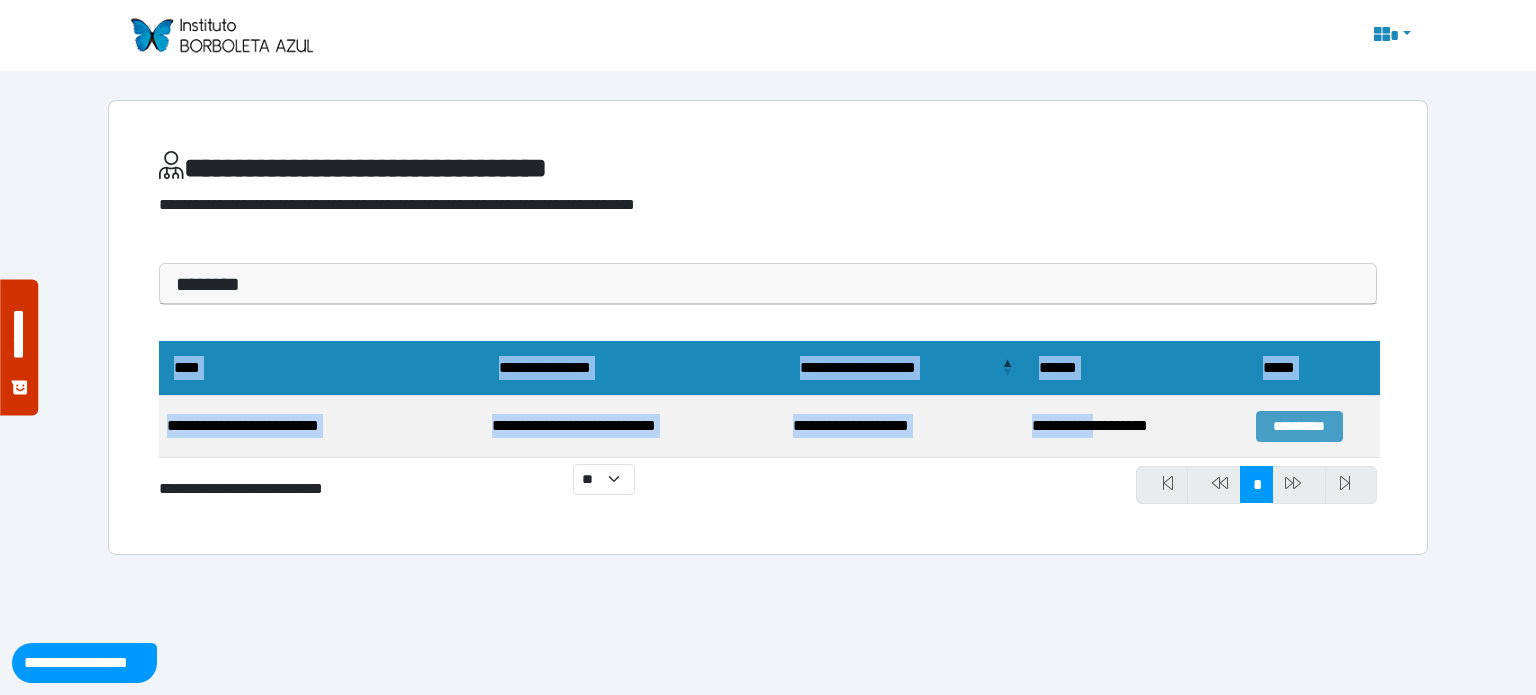 drag, startPoint x: 1121, startPoint y: 419, endPoint x: 1306, endPoint y: 421, distance: 185.0108 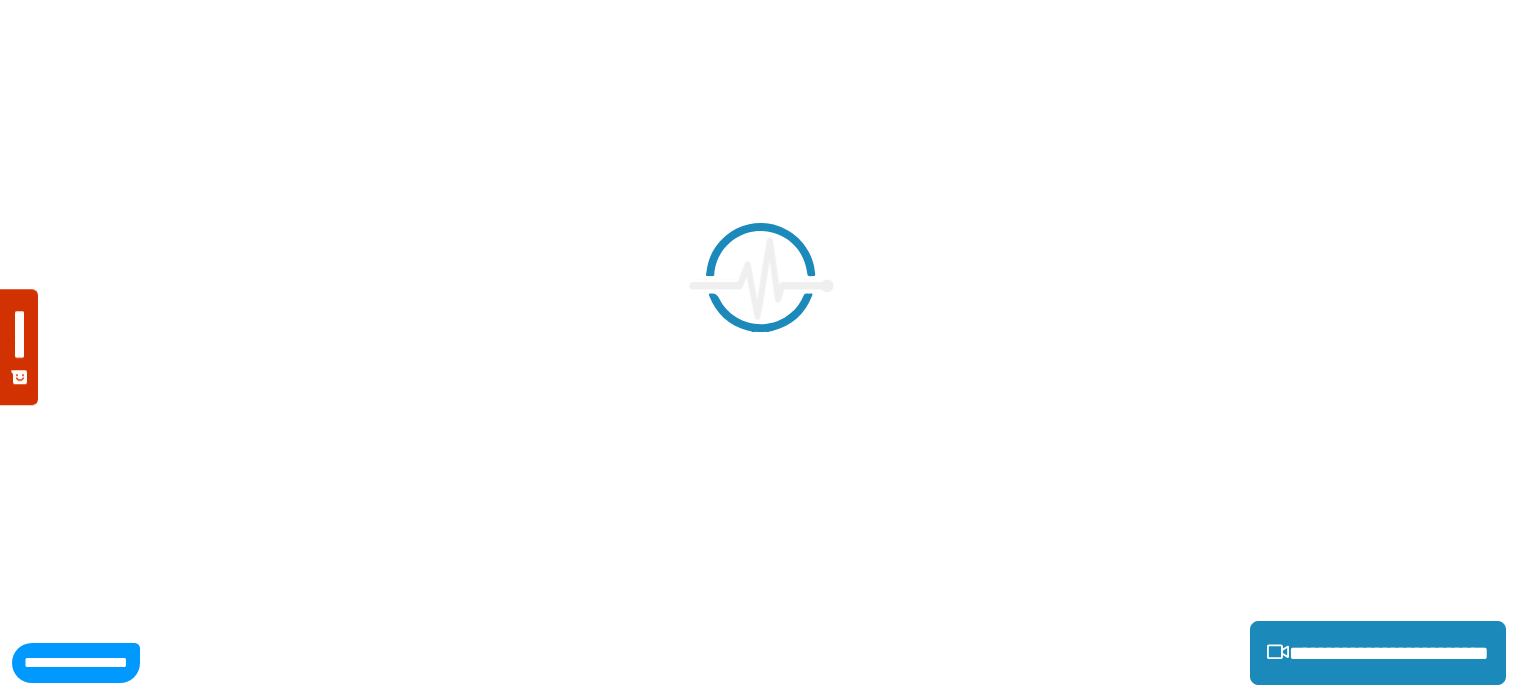 scroll, scrollTop: 0, scrollLeft: 0, axis: both 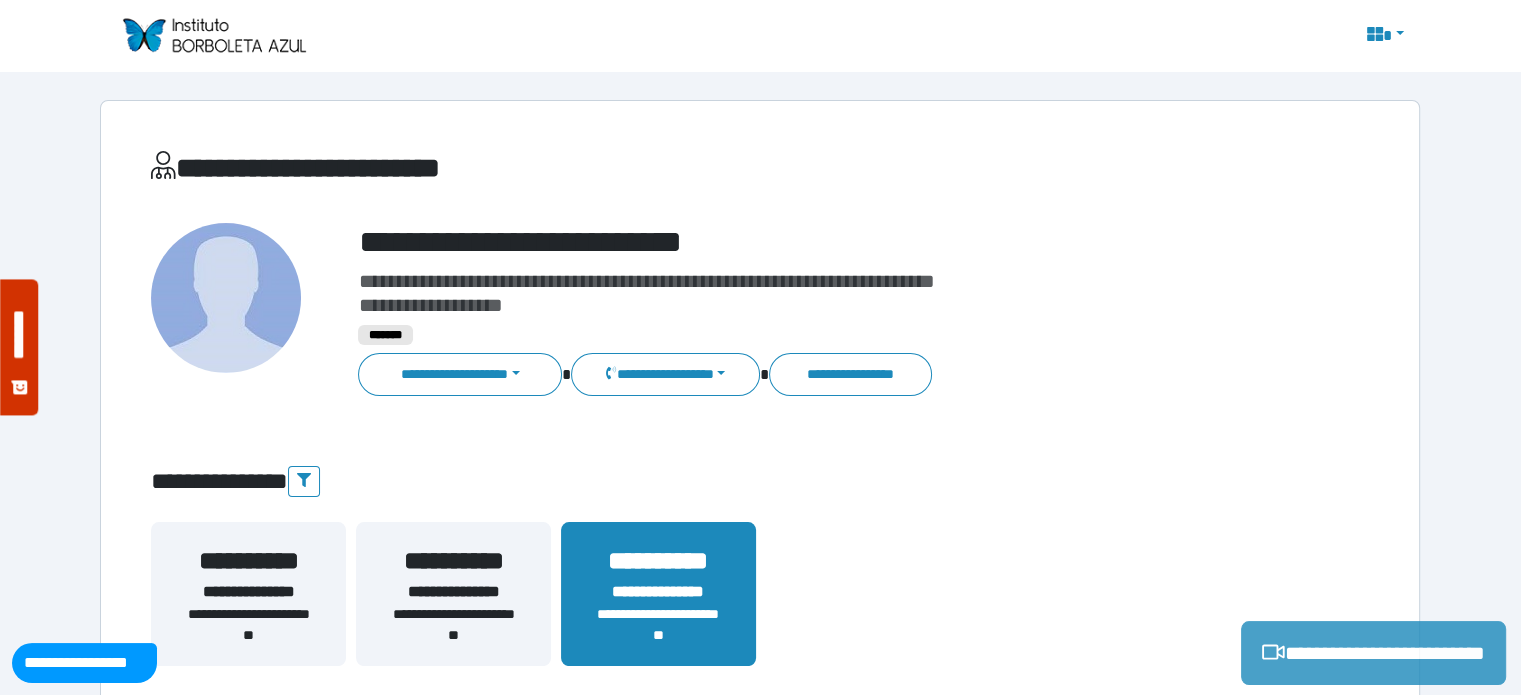 click on "**********" at bounding box center (1373, 653) 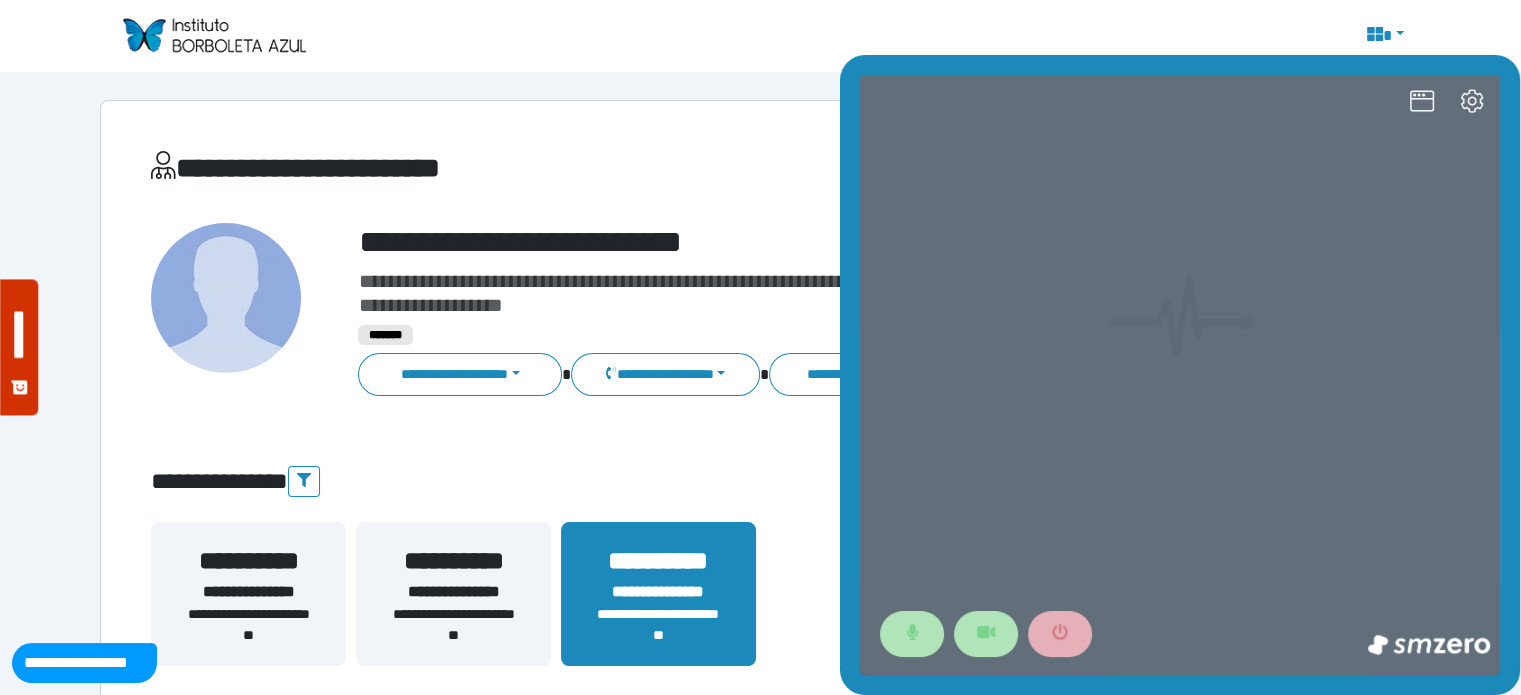 scroll, scrollTop: 0, scrollLeft: 0, axis: both 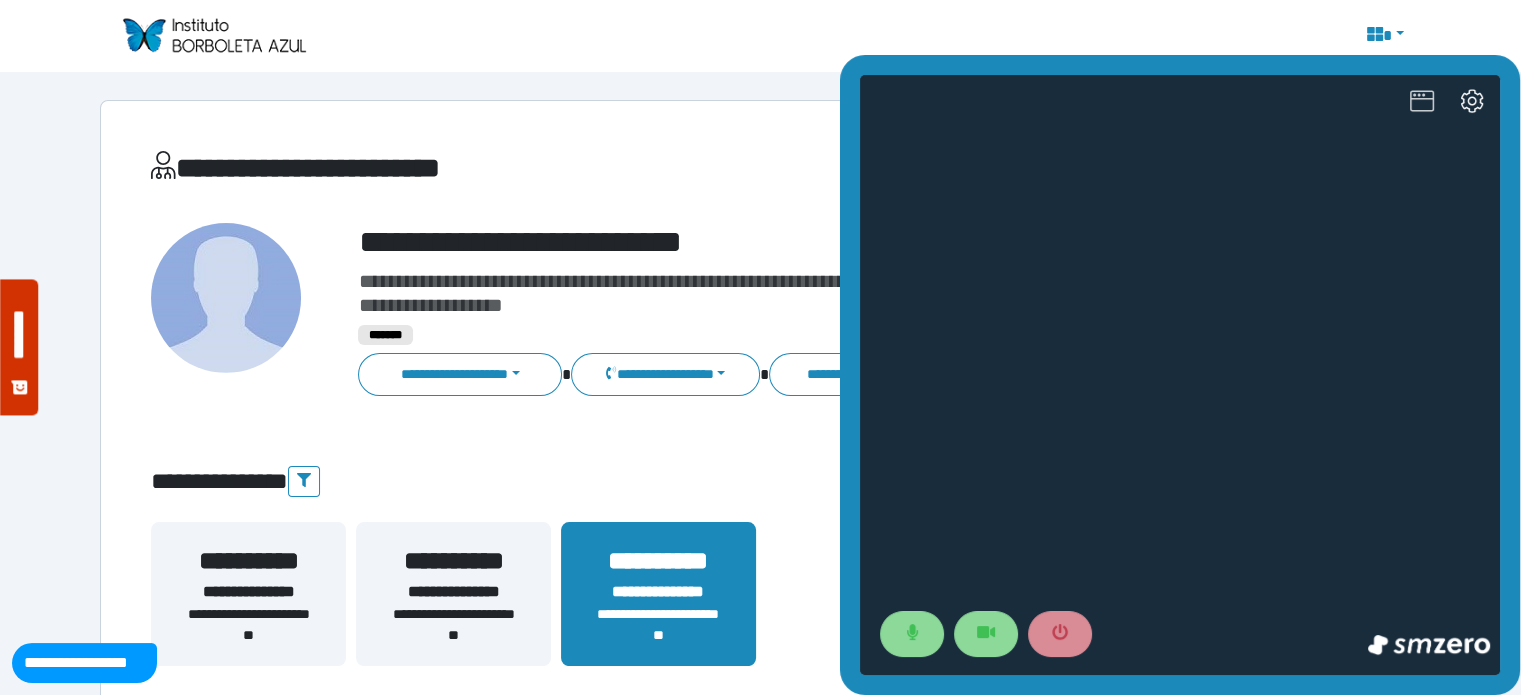 click 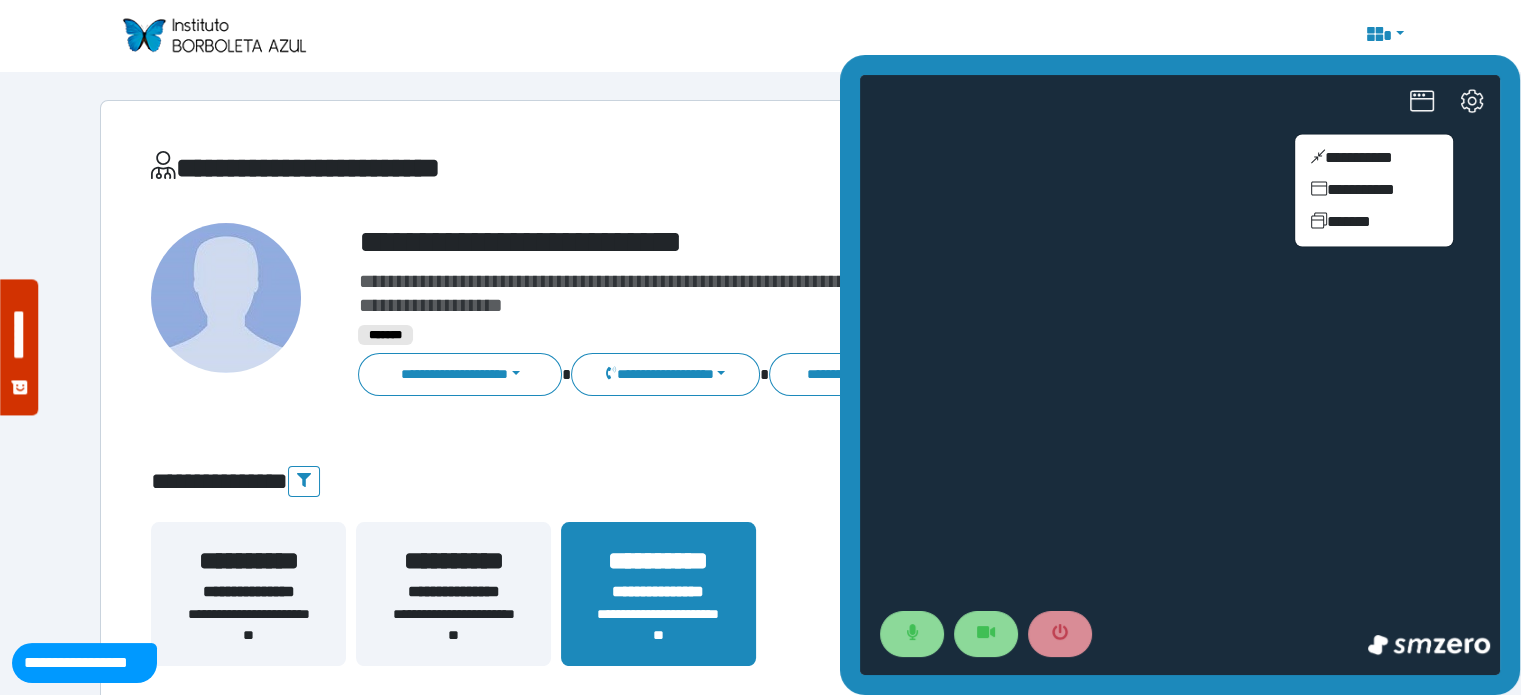 click on "**********" at bounding box center [760, 35] 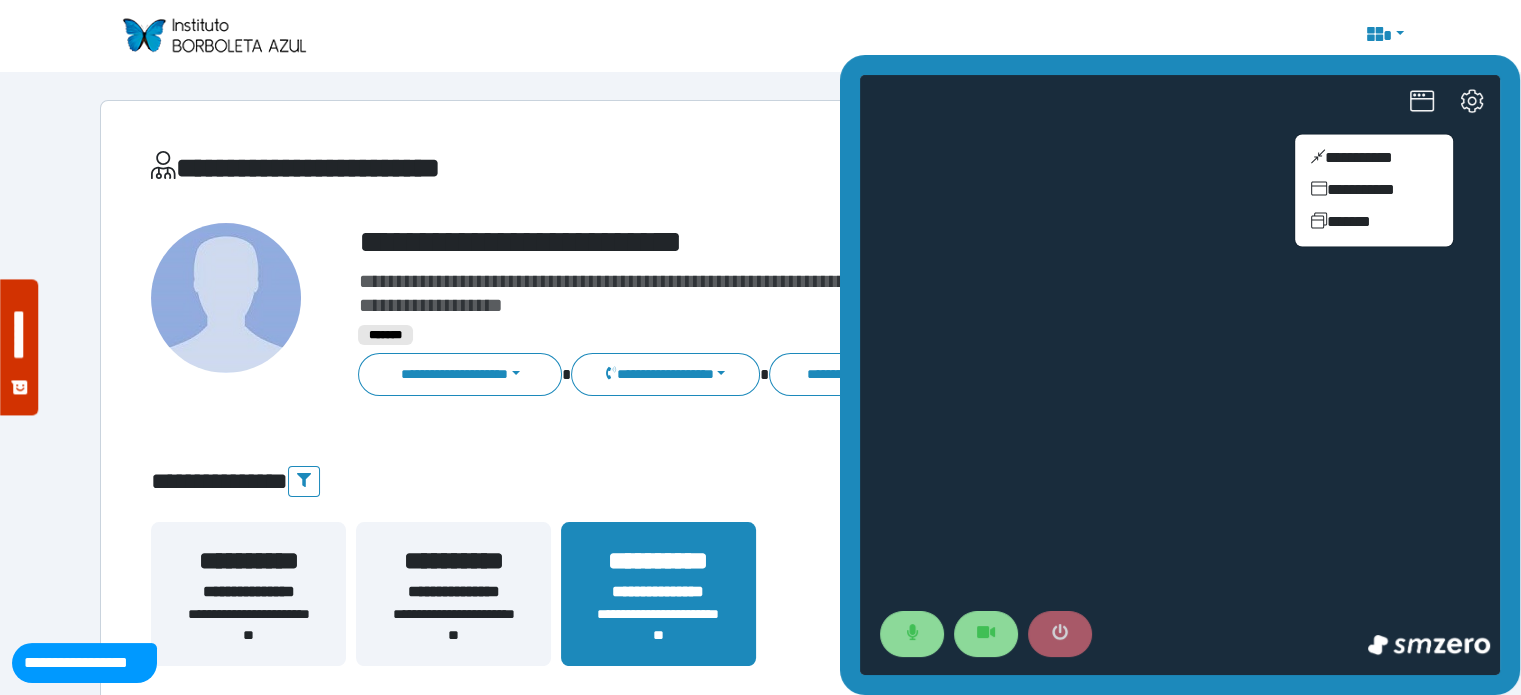 click at bounding box center (1060, 634) 